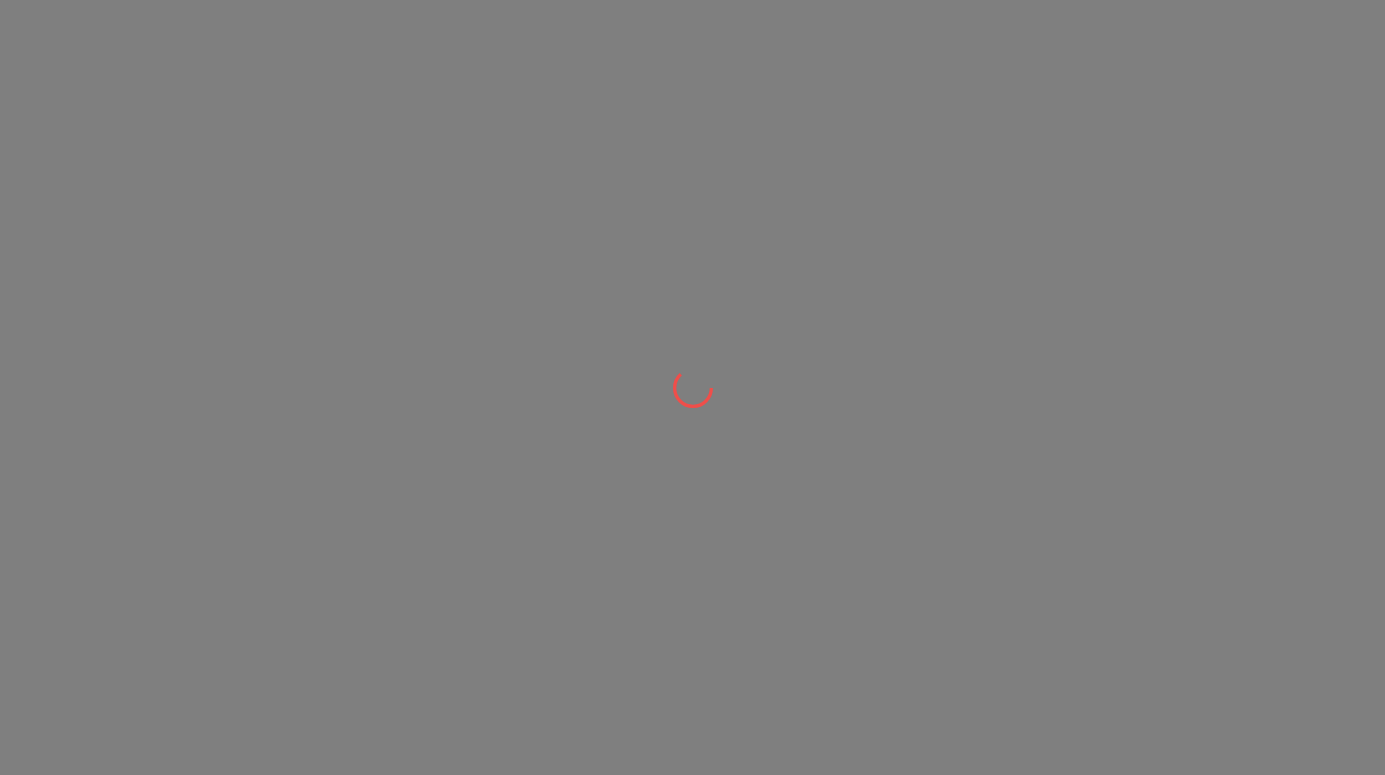 scroll, scrollTop: 0, scrollLeft: 0, axis: both 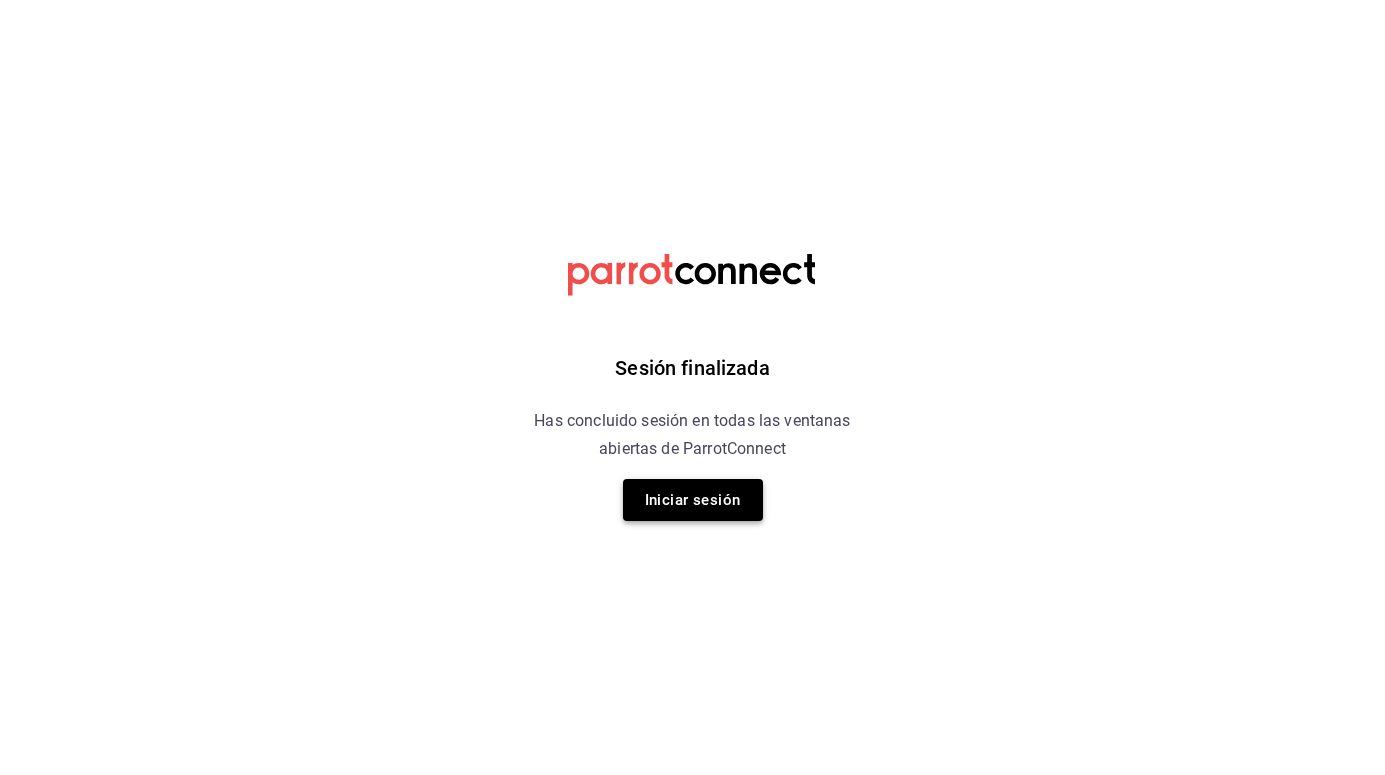 click on "Iniciar sesión" at bounding box center [693, 500] 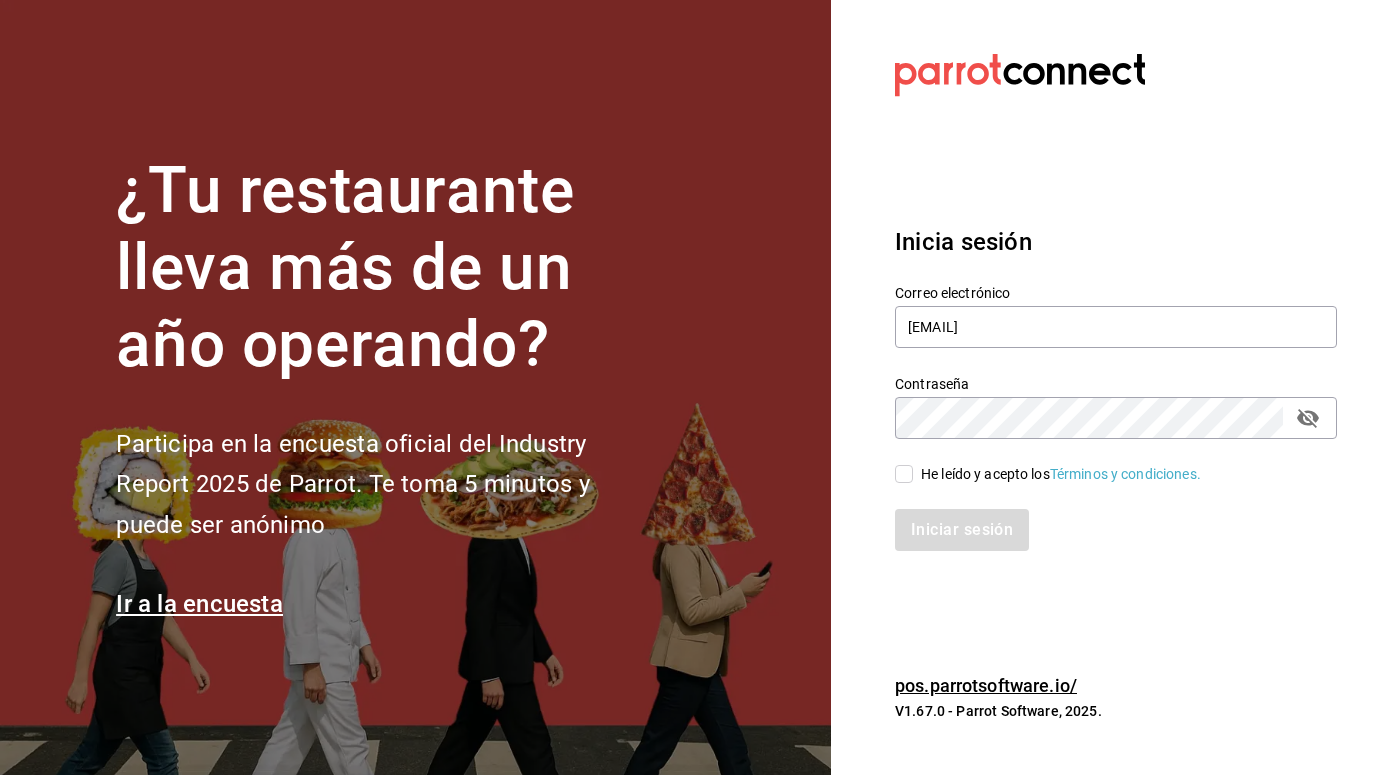 click on "He leído y acepto los  Términos y condiciones." at bounding box center [1061, 474] 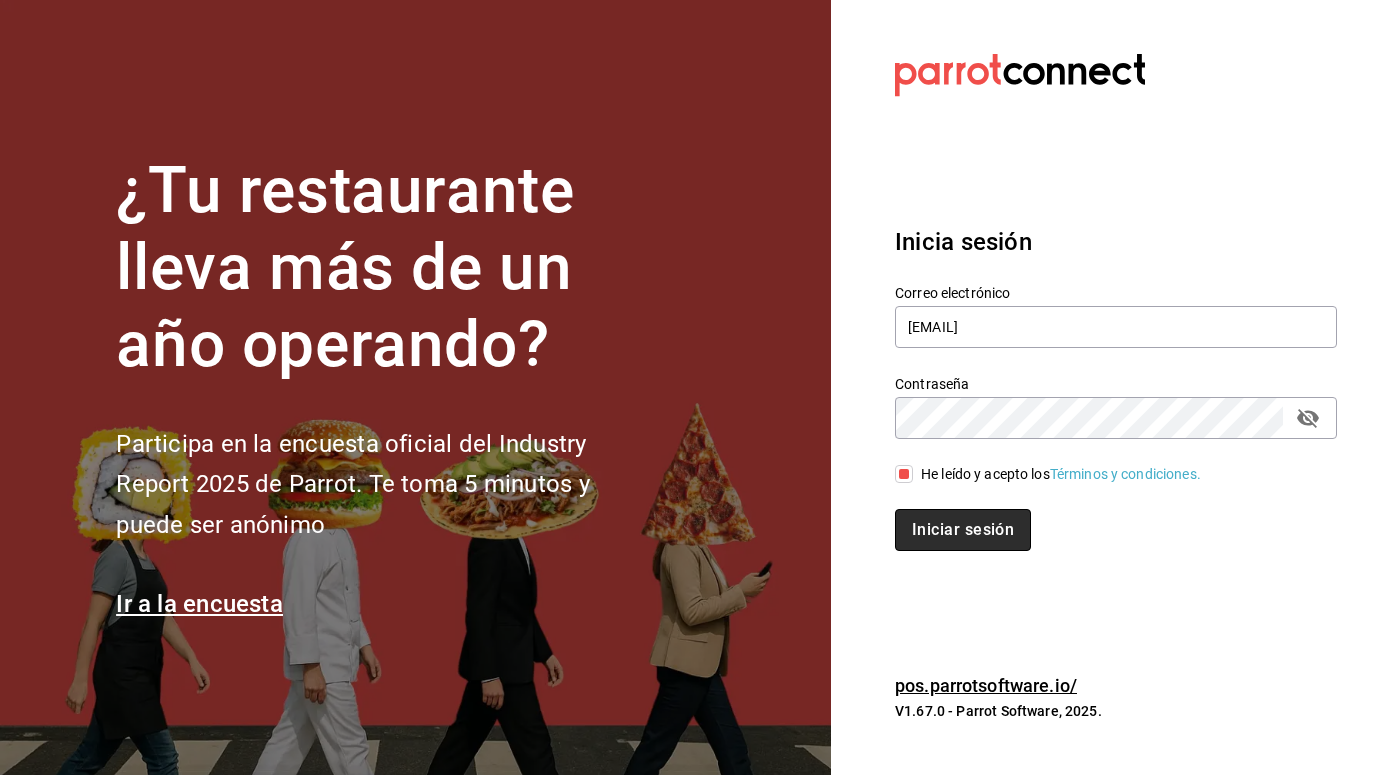 click on "Iniciar sesión" at bounding box center [963, 530] 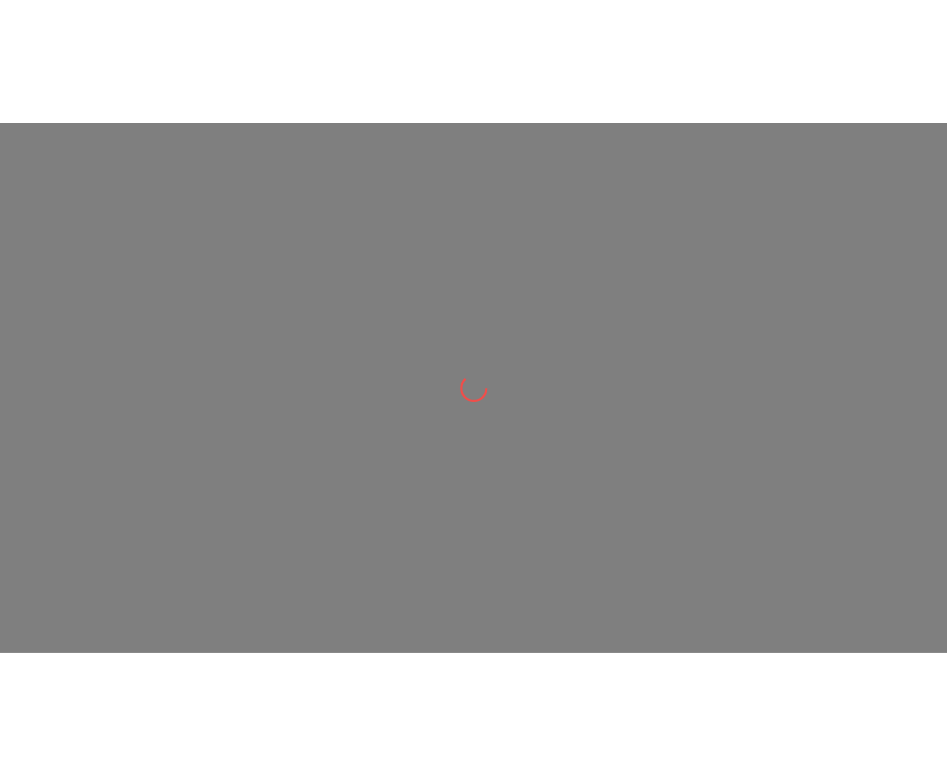 scroll, scrollTop: 0, scrollLeft: 0, axis: both 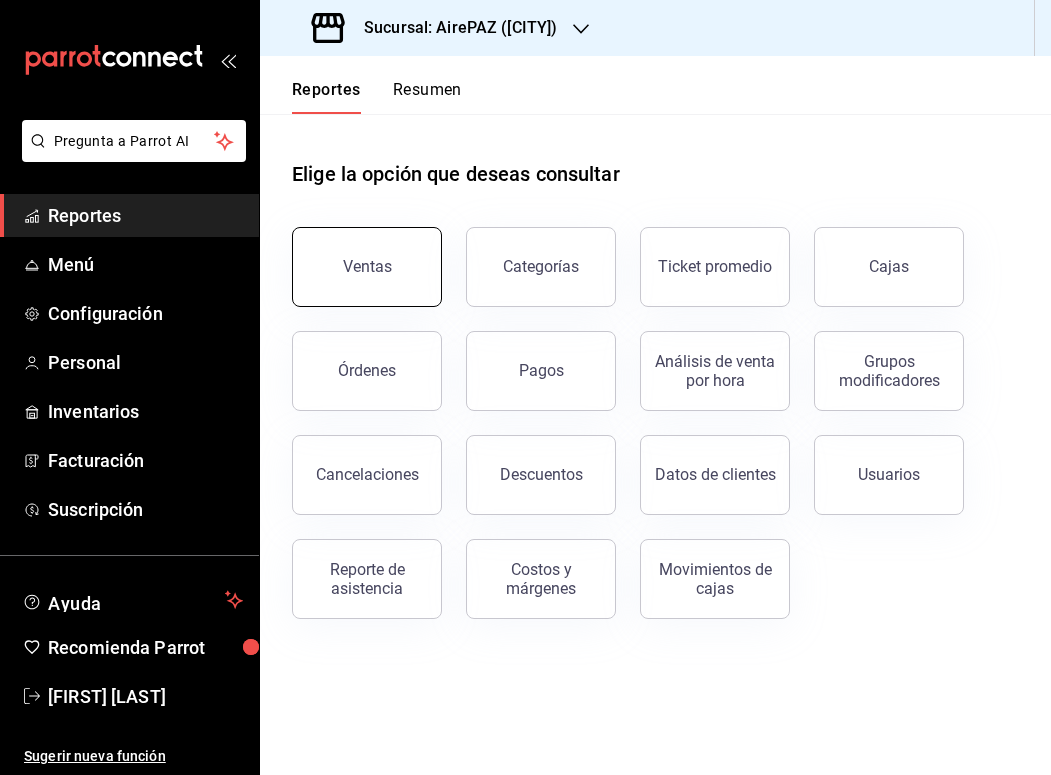 click on "Ventas" at bounding box center [367, 266] 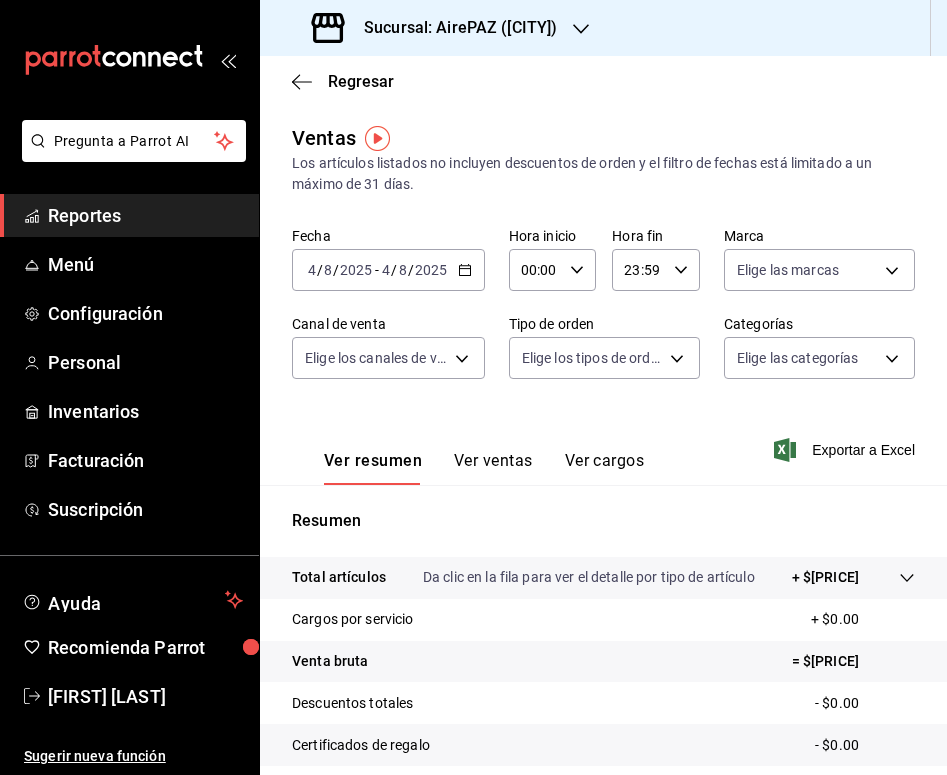 click on "4" at bounding box center [386, 270] 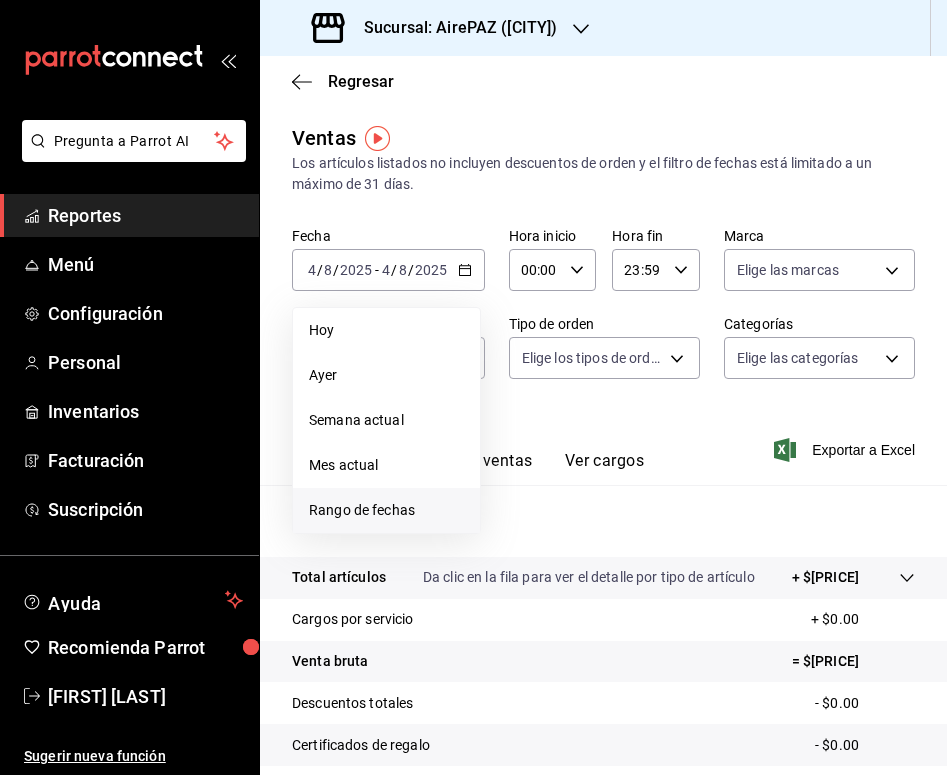 click on "Rango de fechas" at bounding box center [386, 510] 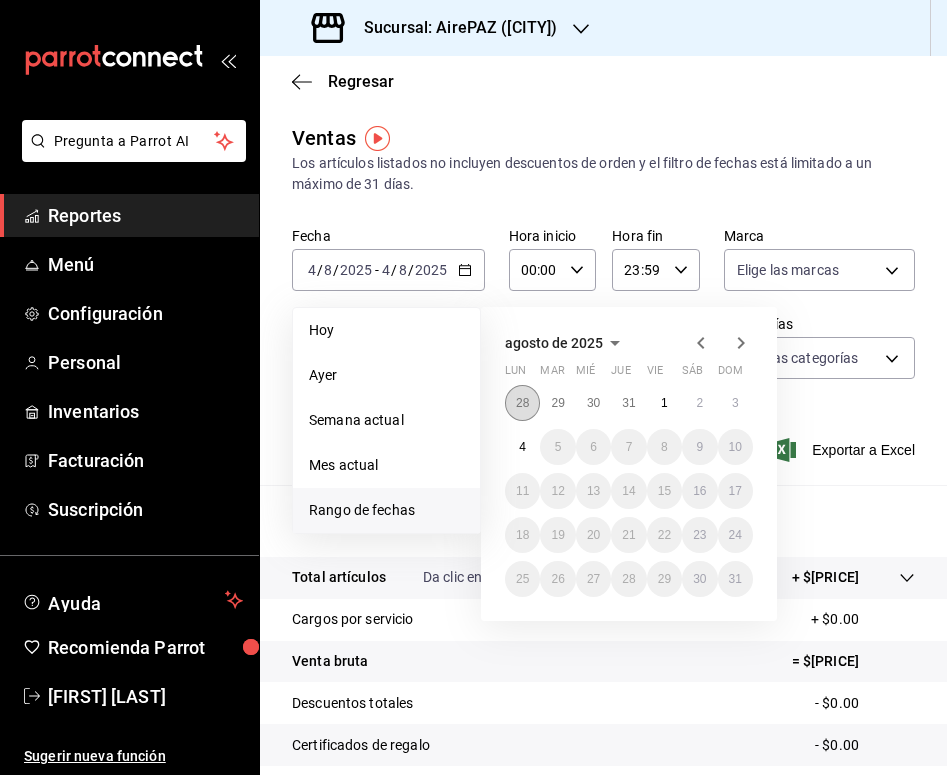 click on "28" at bounding box center (522, 403) 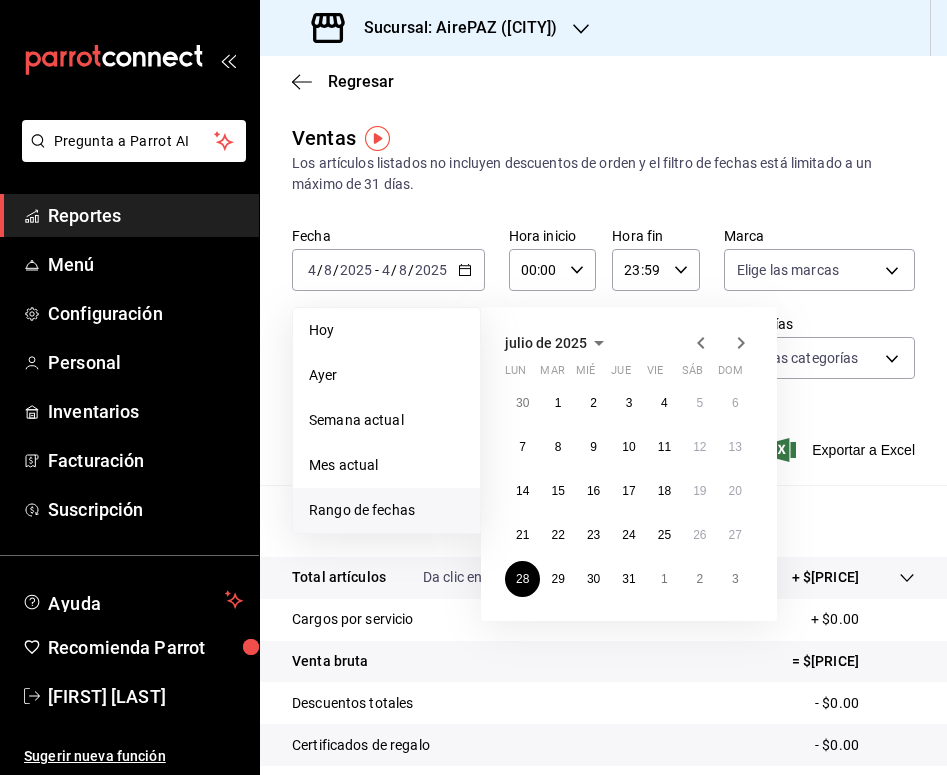 click 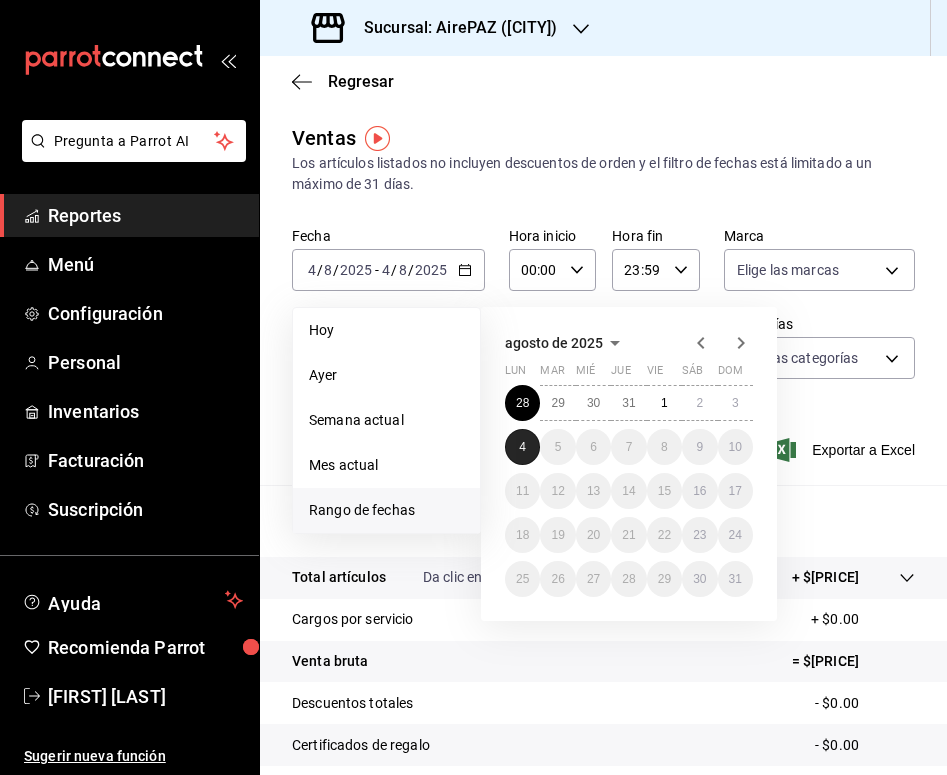 click on "4" at bounding box center (522, 447) 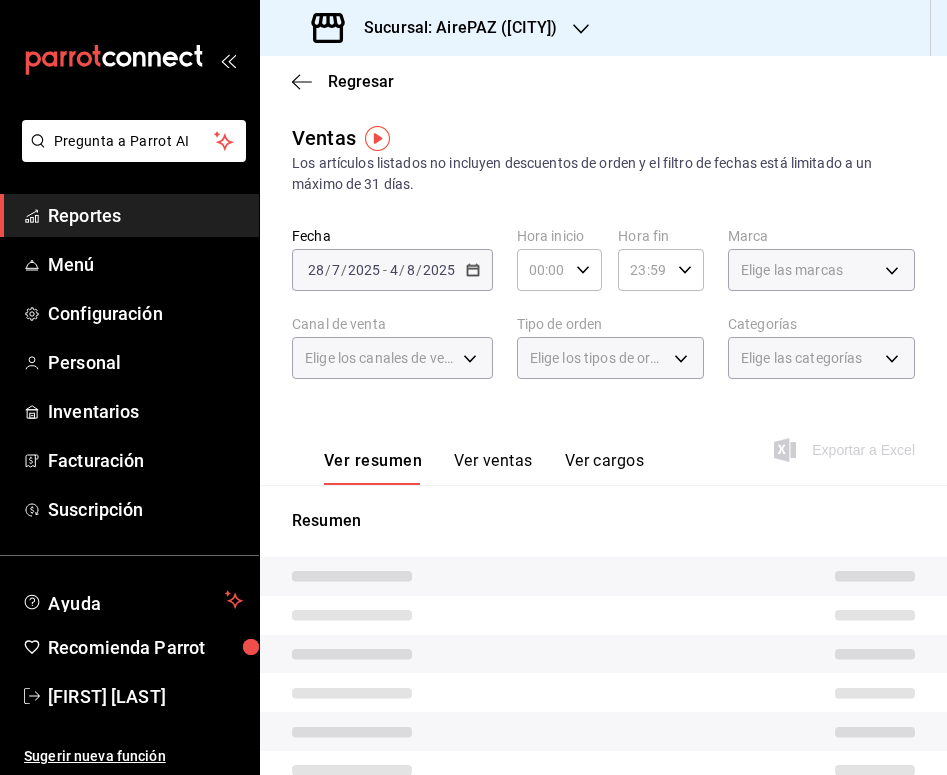 click on "Ver ventas" at bounding box center [493, 468] 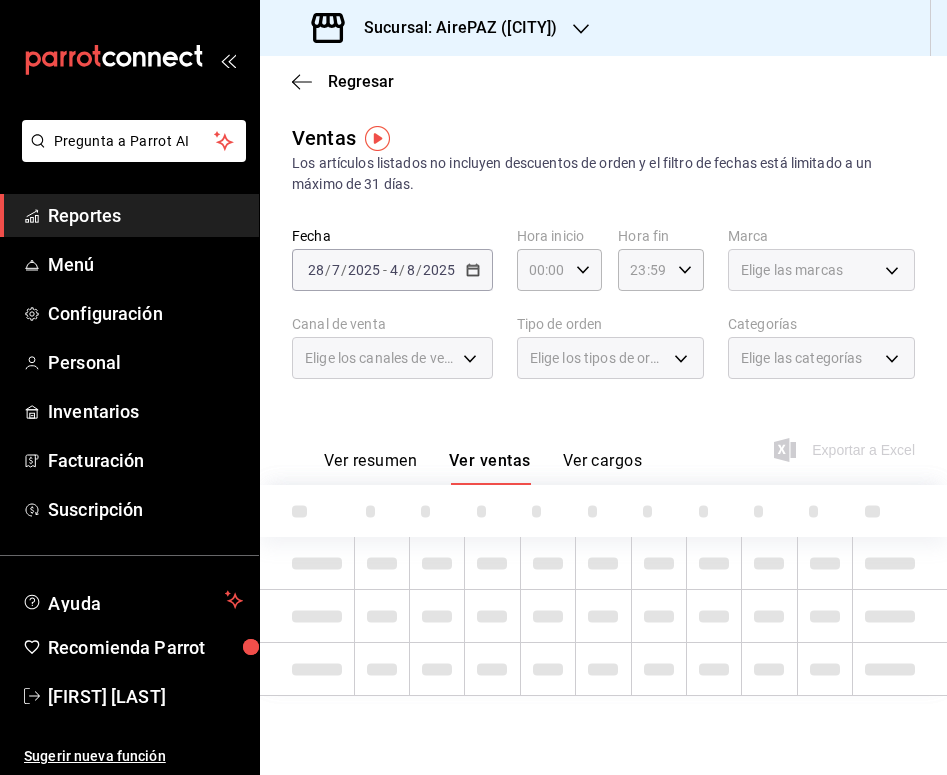 click on "Sucursal: AirePAZ ([CITY])" at bounding box center [452, 28] 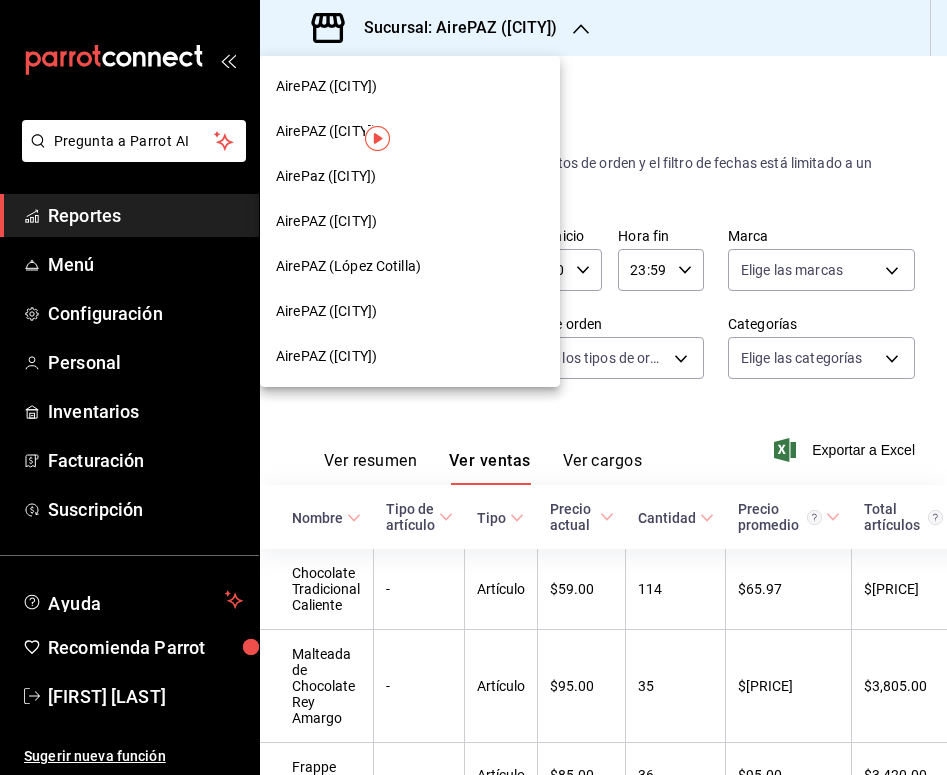 click on "AirePAZ ([CITY])" at bounding box center (410, 356) 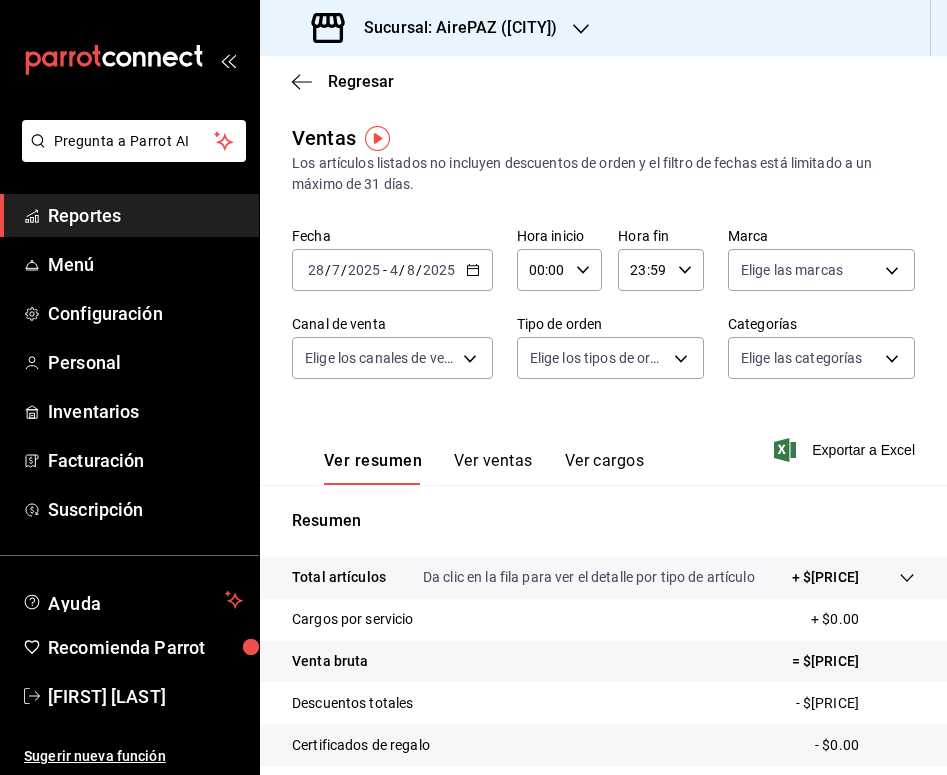 click on "Ver ventas" at bounding box center (493, 468) 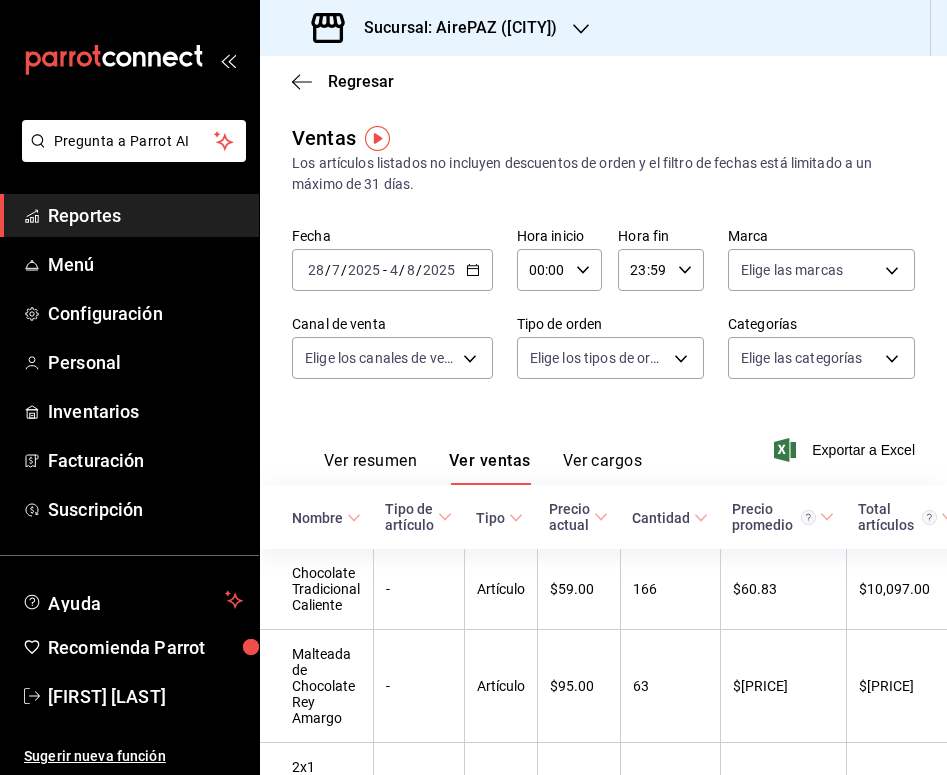 click on "Nombre" at bounding box center (317, 518) 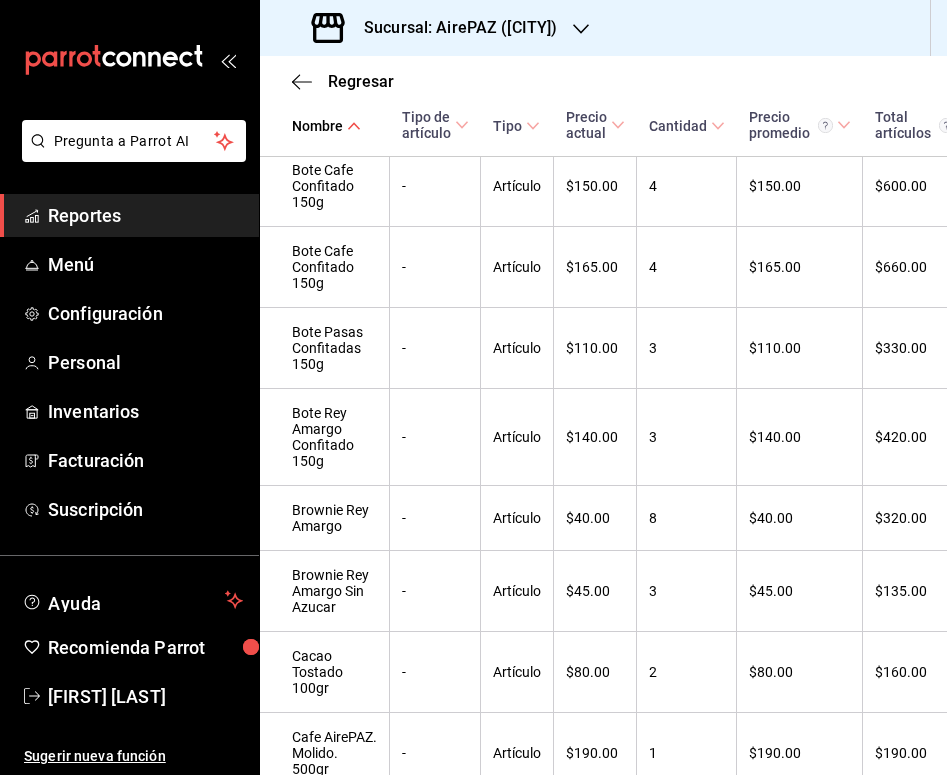scroll, scrollTop: 3932, scrollLeft: 0, axis: vertical 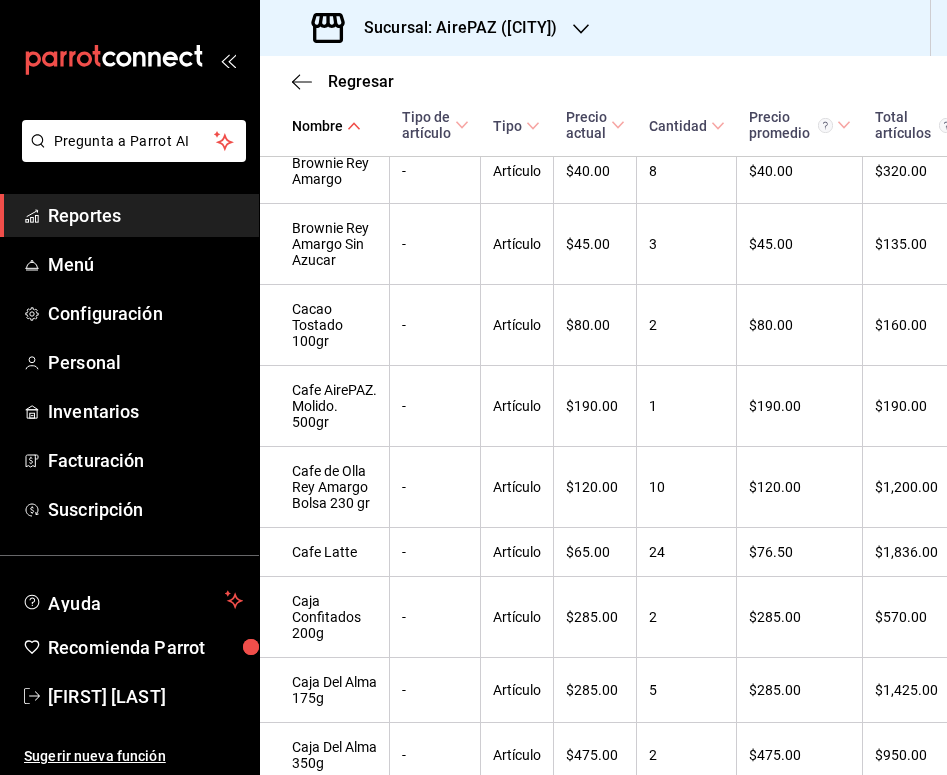 click on "Sucursal: AirePAZ ([CITY])" at bounding box center [452, 28] 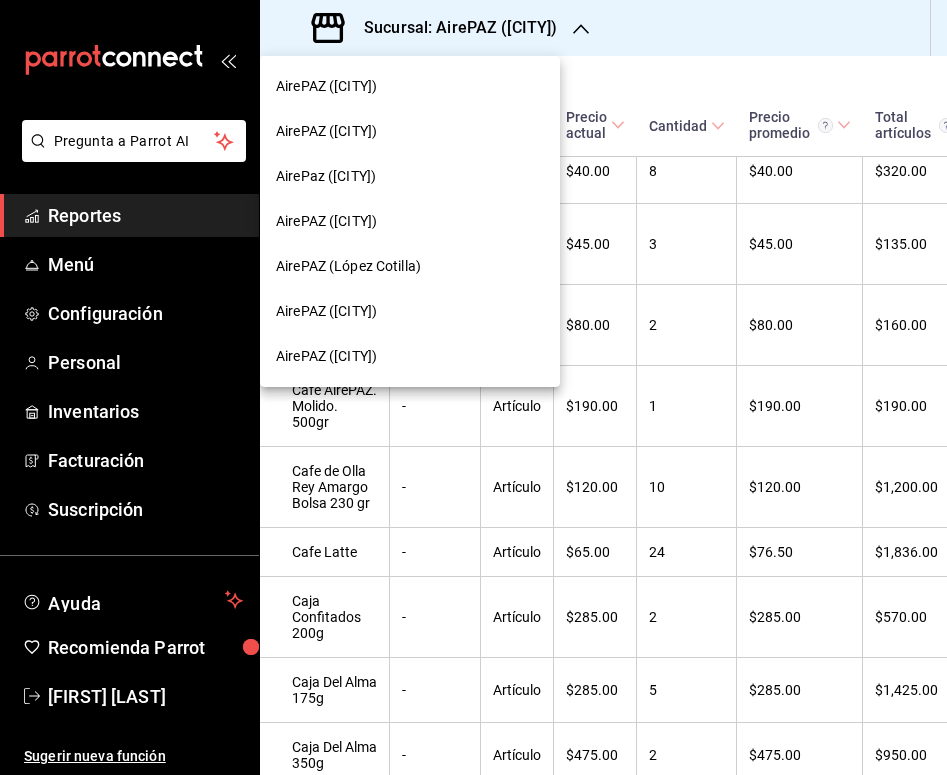 click on "AirePaz ([CITY])" at bounding box center [410, 176] 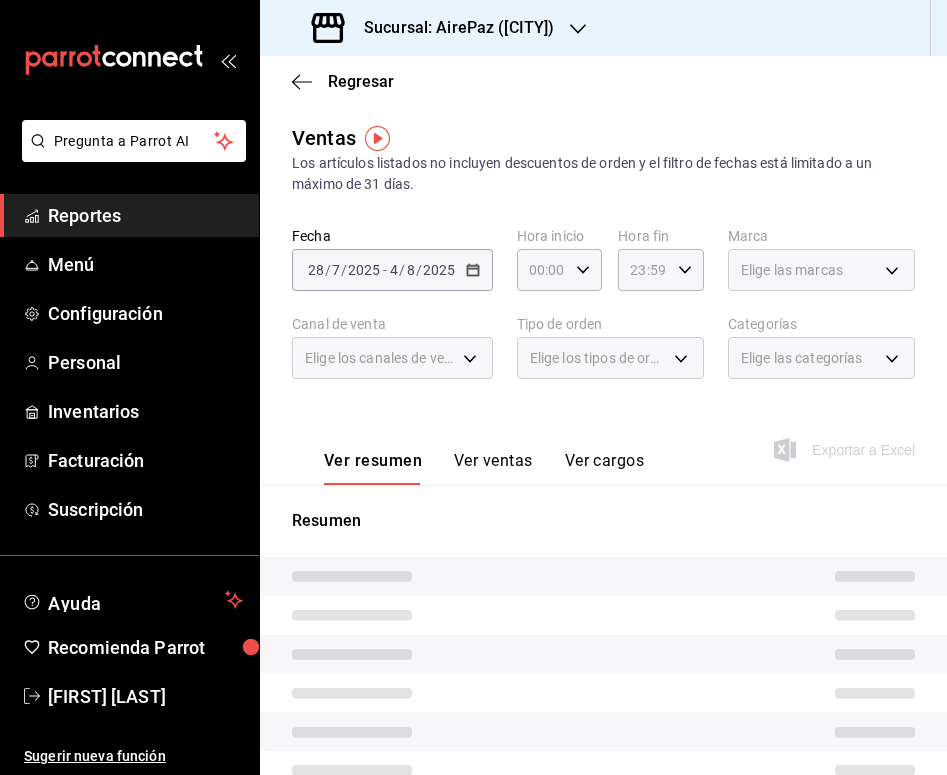 click on "Ver ventas" at bounding box center (493, 468) 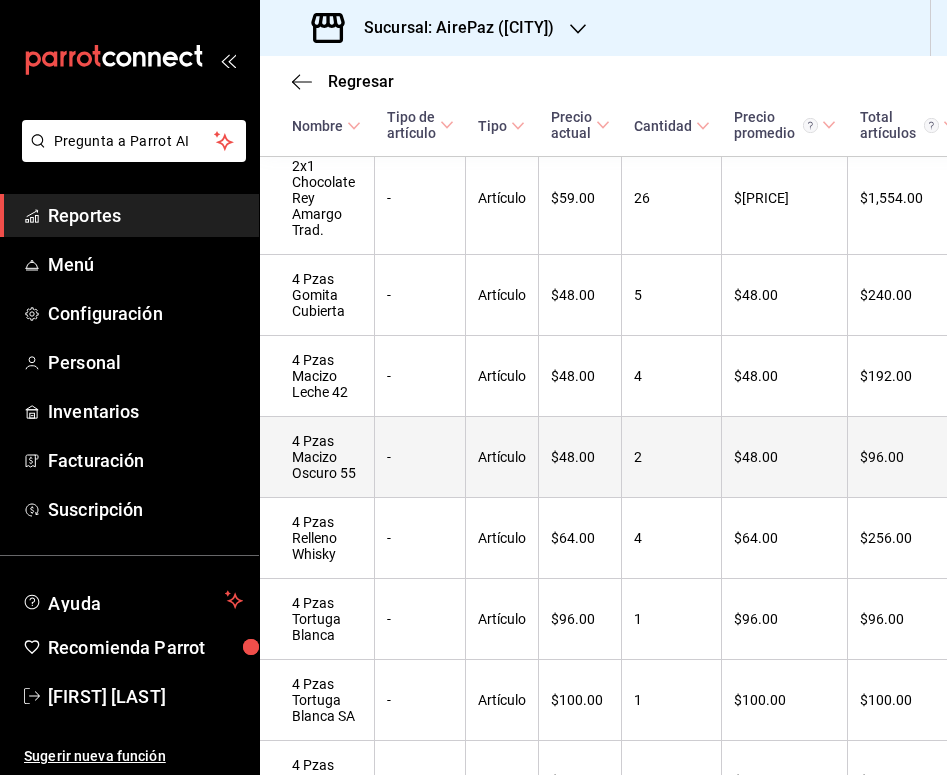 scroll, scrollTop: 430, scrollLeft: 0, axis: vertical 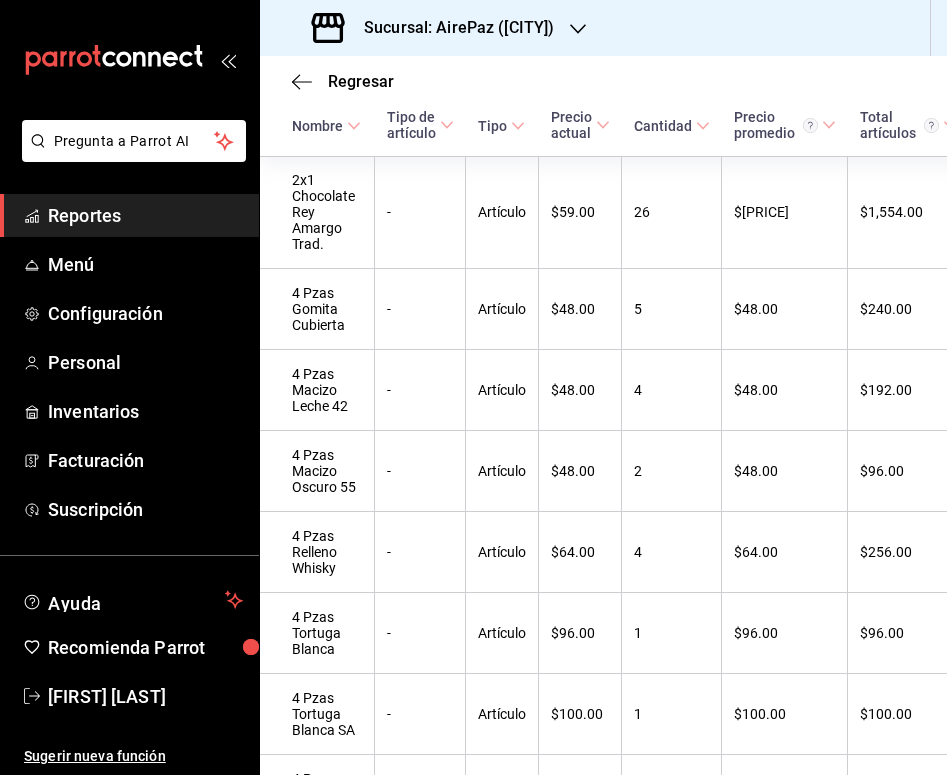 type 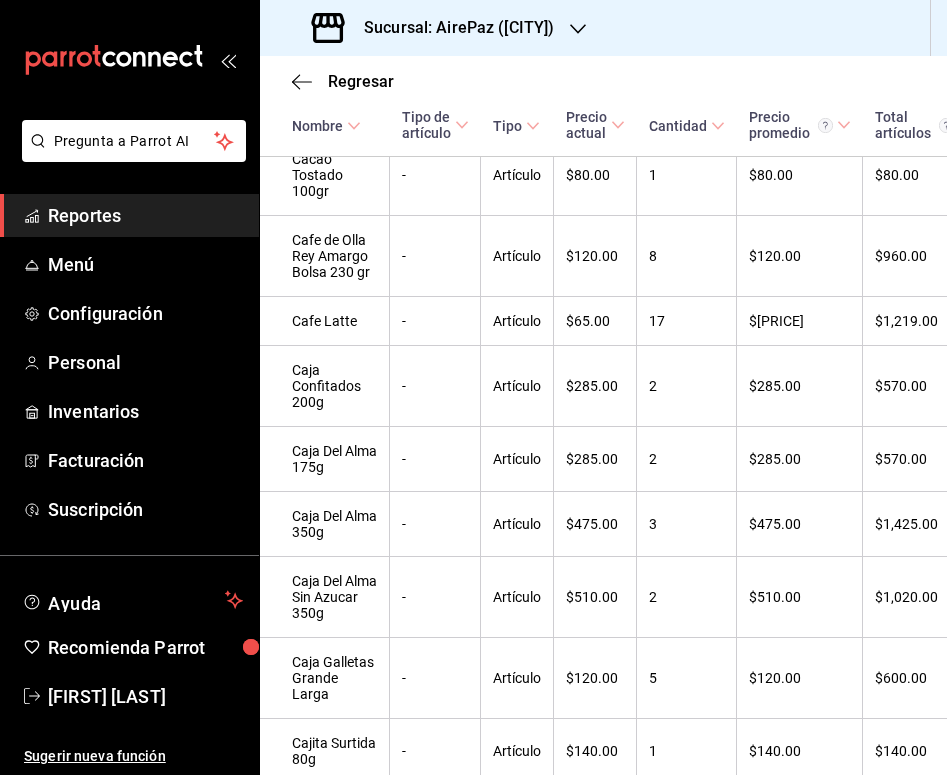 scroll, scrollTop: 3388, scrollLeft: 0, axis: vertical 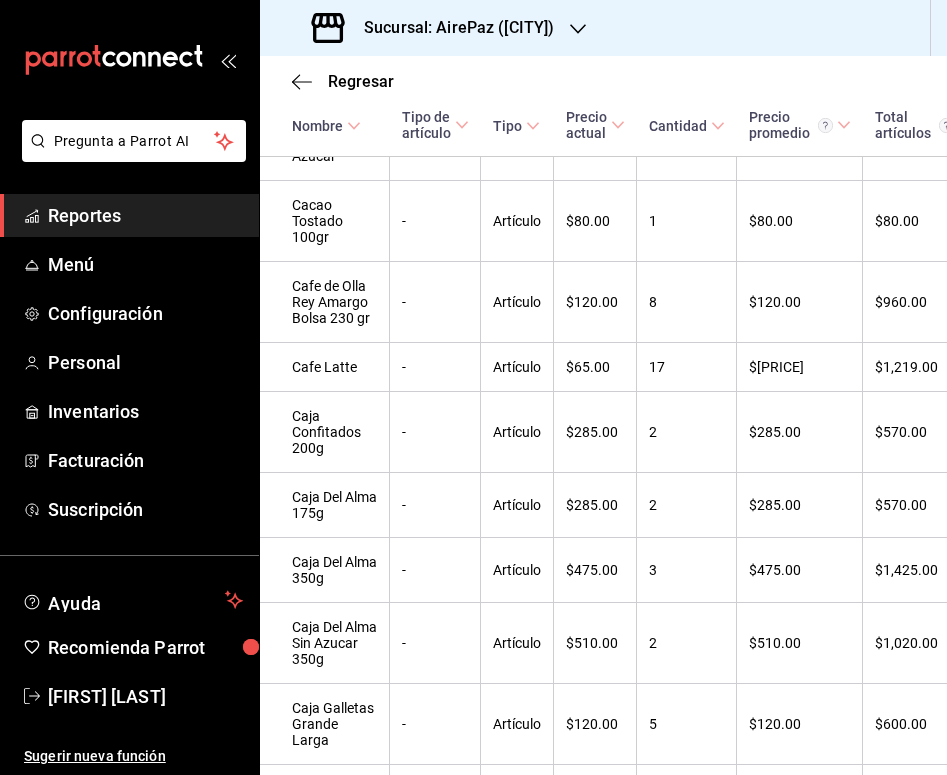 click on "Sucursal: AirePaz ([CITY])" at bounding box center [451, 28] 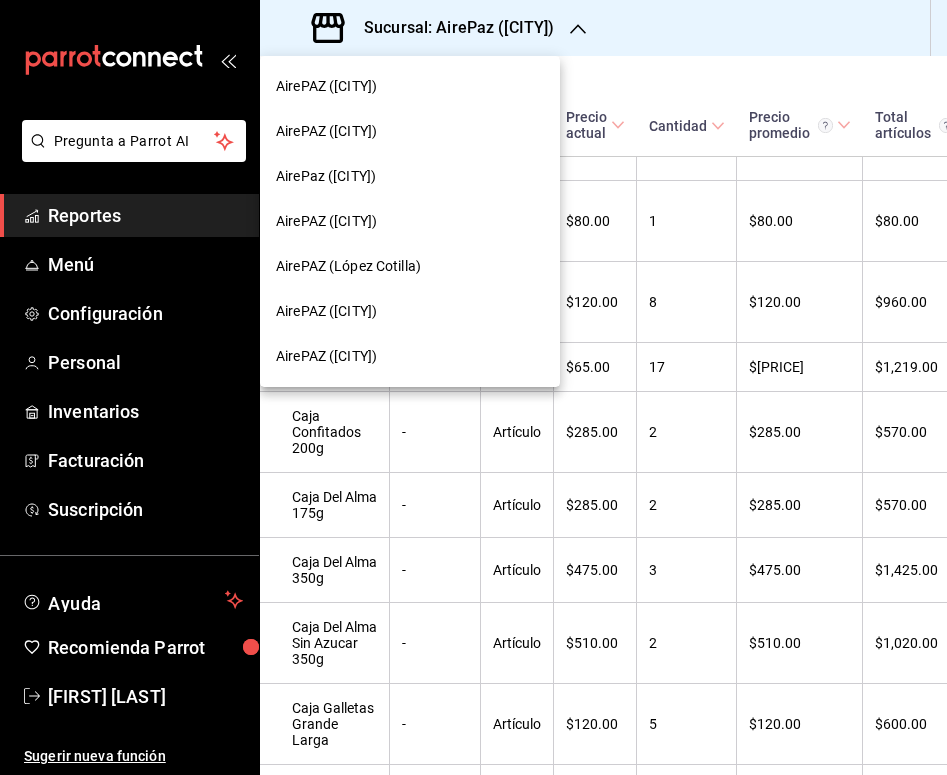 click on "AirePAZ ([CITY])" at bounding box center (410, 86) 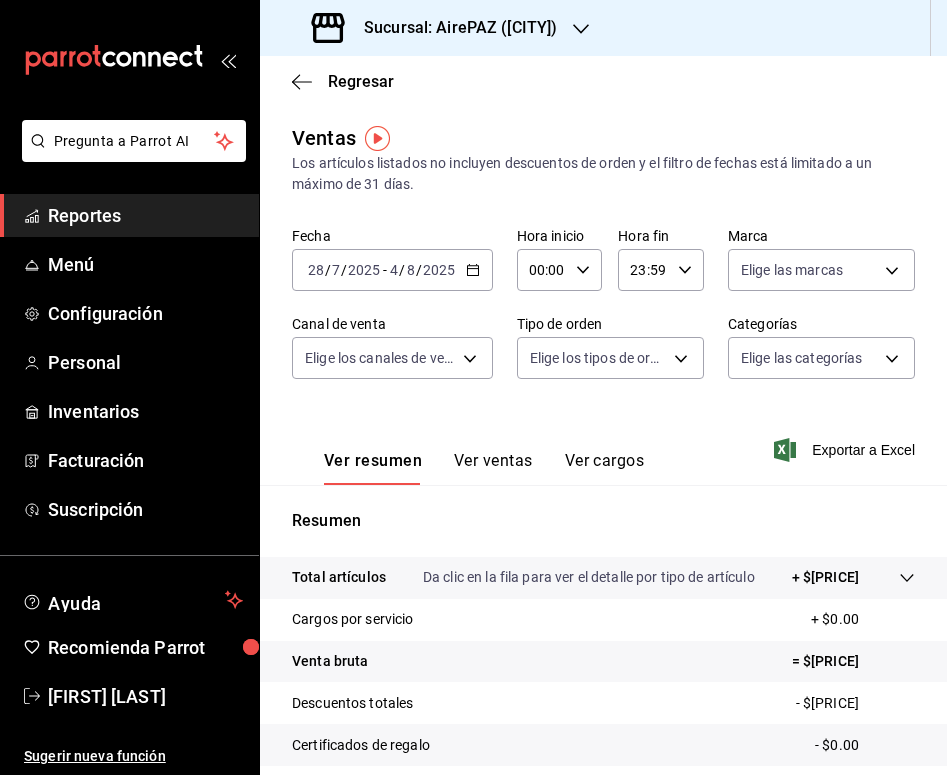 click on "Ver ventas" at bounding box center (493, 468) 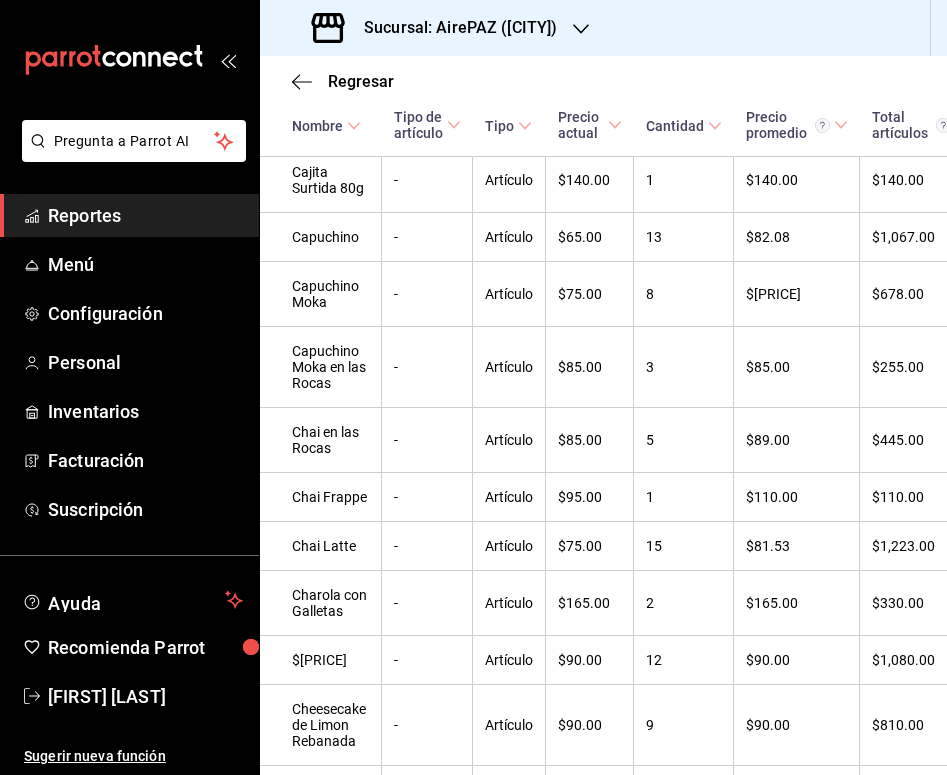 scroll, scrollTop: 3995, scrollLeft: 0, axis: vertical 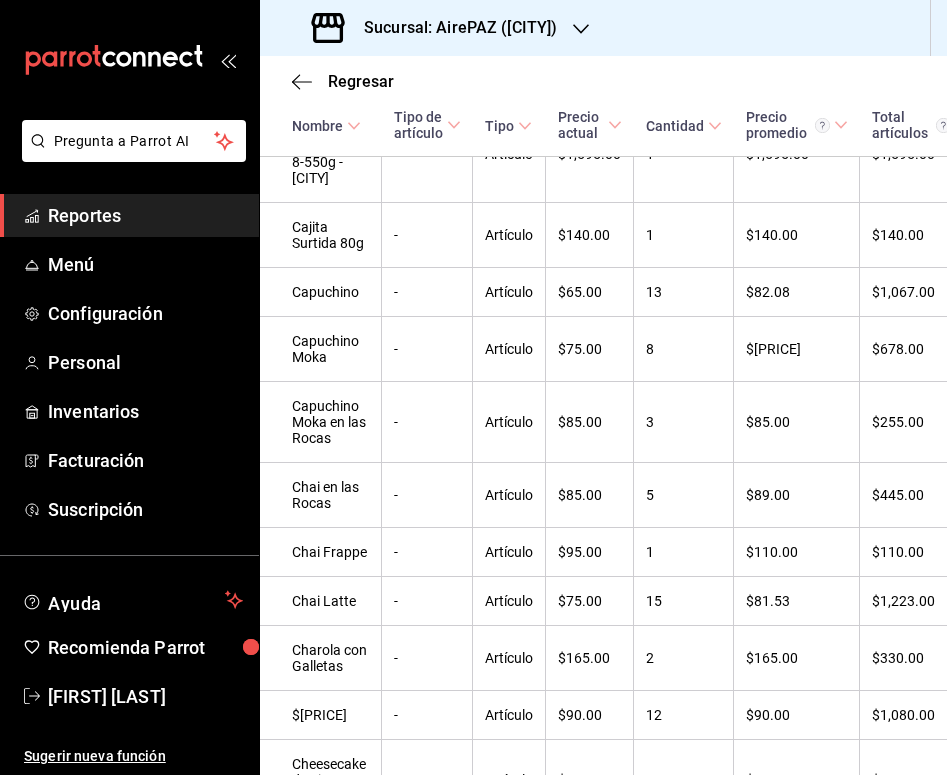 click on "Sucursal: AirePAZ ([CITY])" at bounding box center [452, 28] 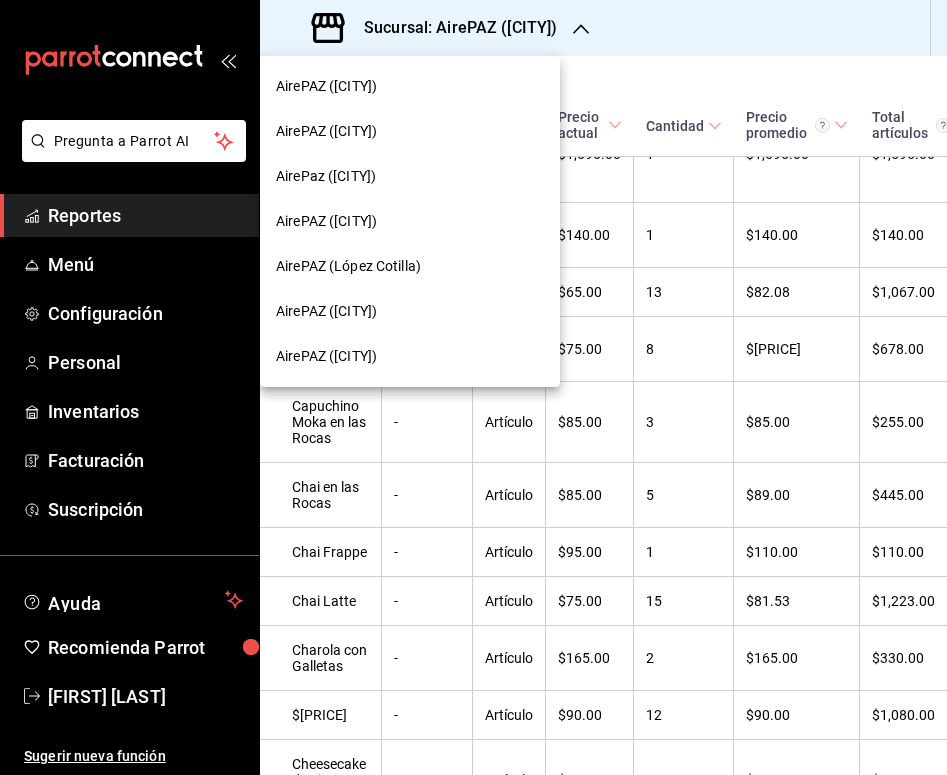 click on "AirePAZ (López Cotilla)" at bounding box center [410, 266] 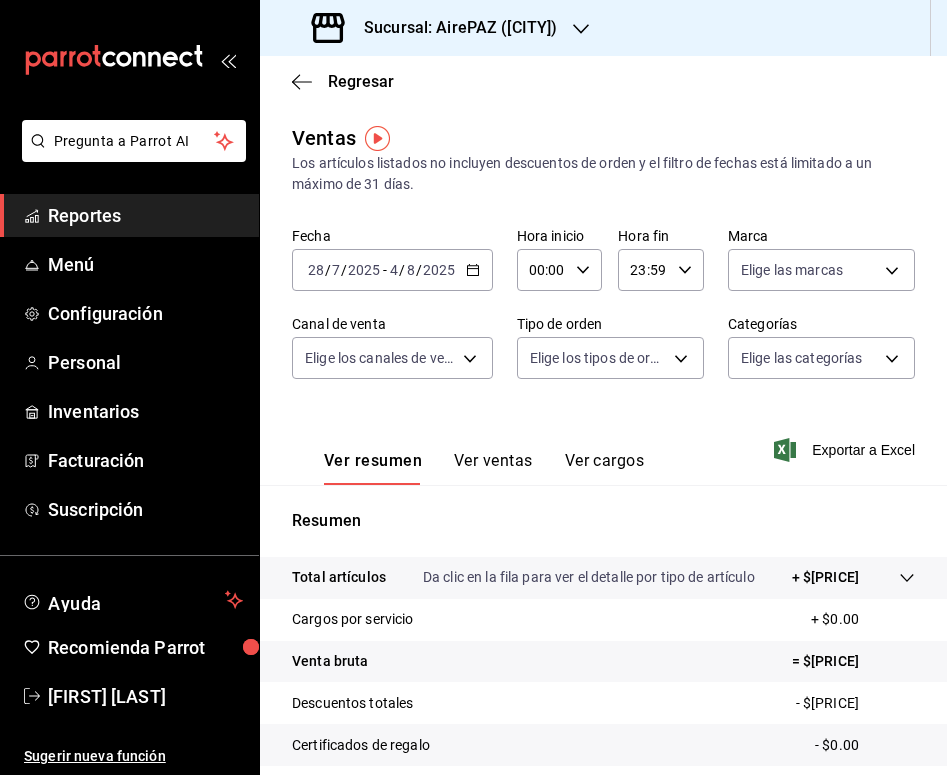 click on "Ver ventas" at bounding box center [493, 468] 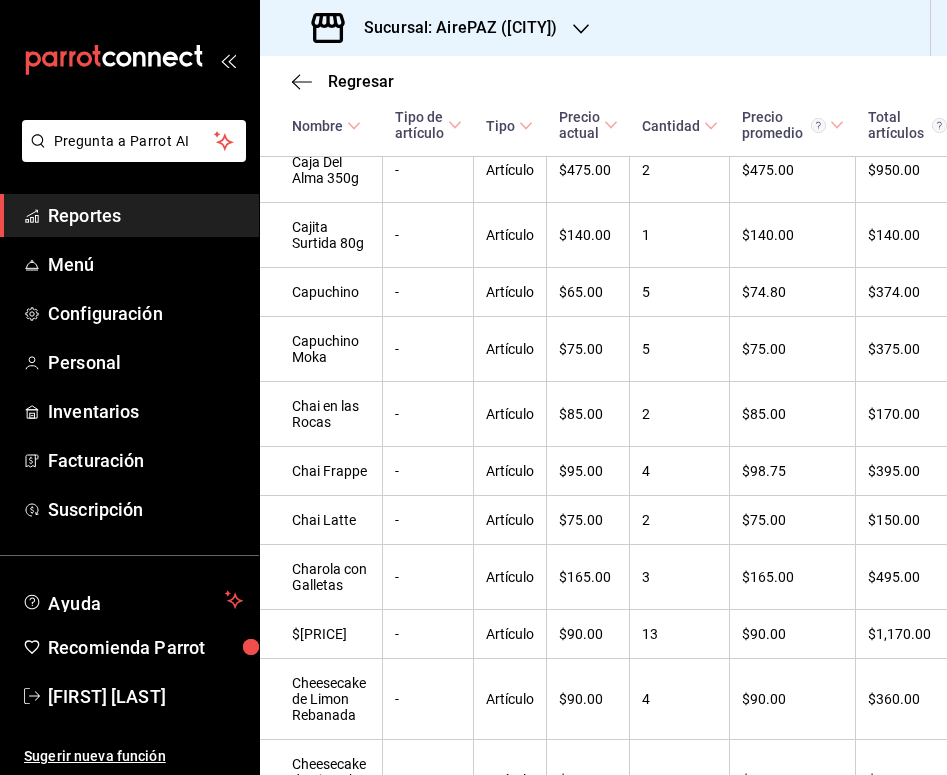 scroll, scrollTop: 3544, scrollLeft: 0, axis: vertical 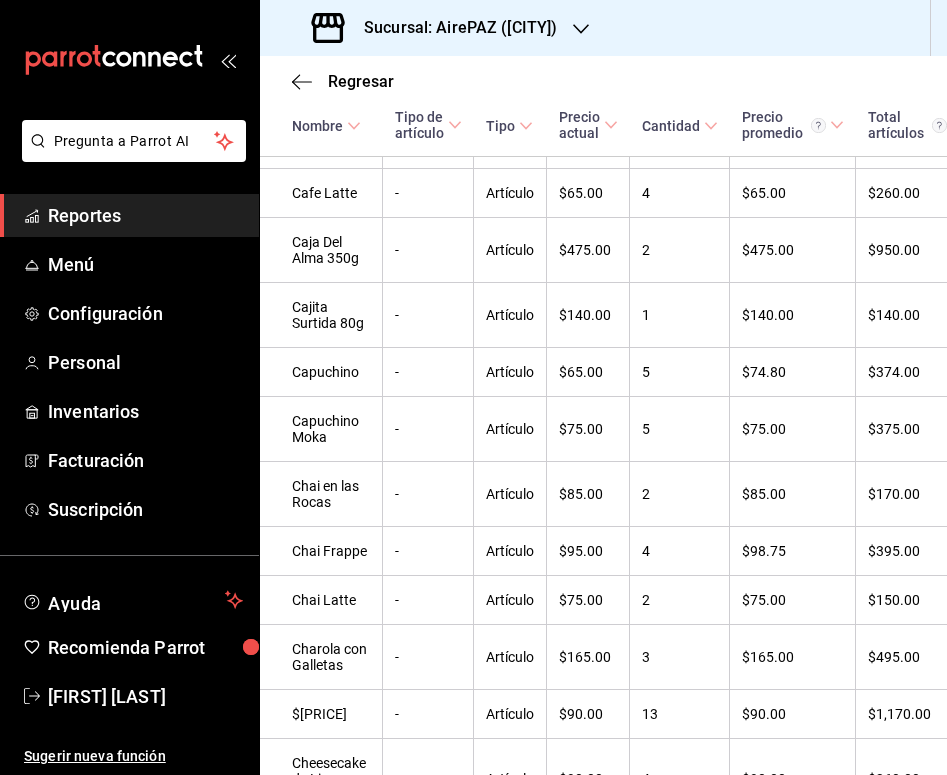 click on "Sucursal: AirePAZ ([CITY])" at bounding box center (452, 28) 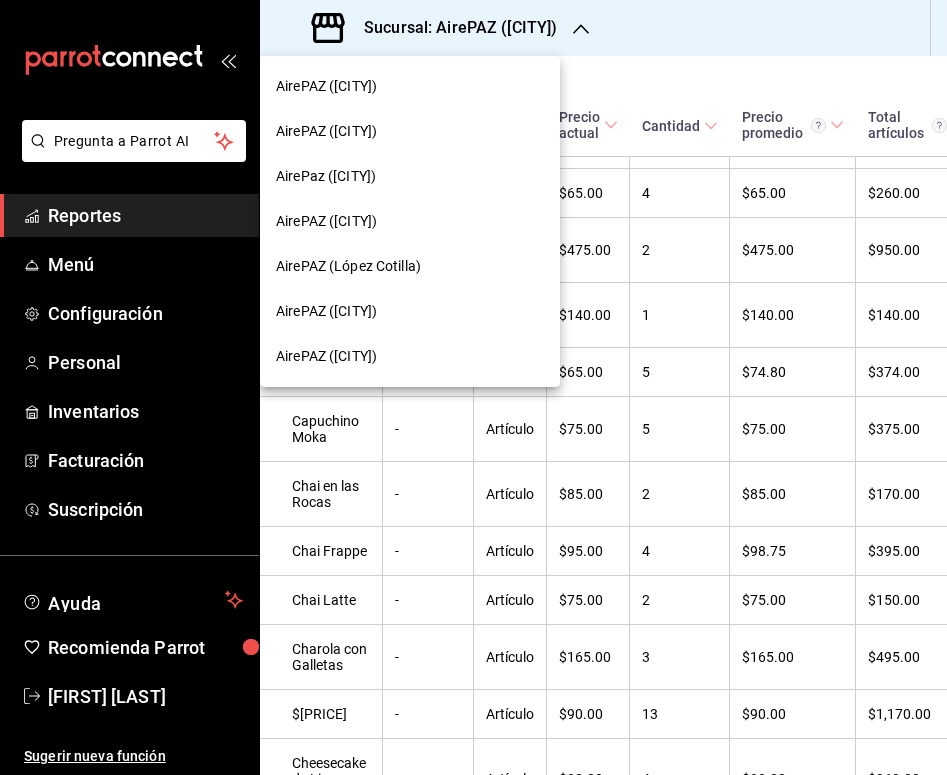 click on "AirePAZ ([CITY])" at bounding box center (410, 221) 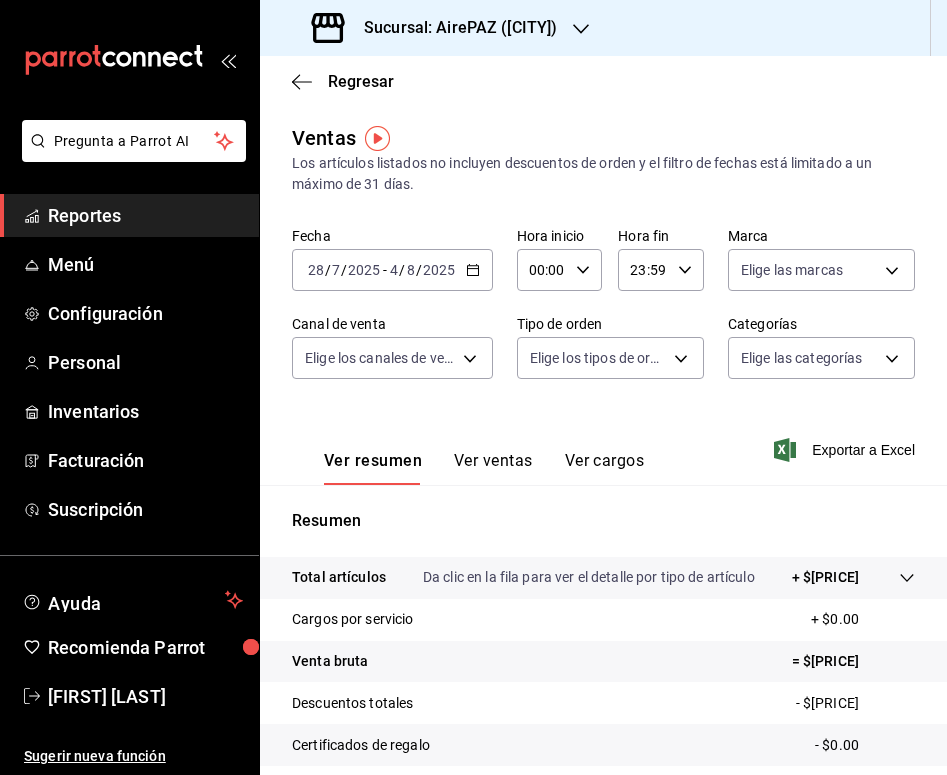 click on "Ver ventas" at bounding box center (493, 468) 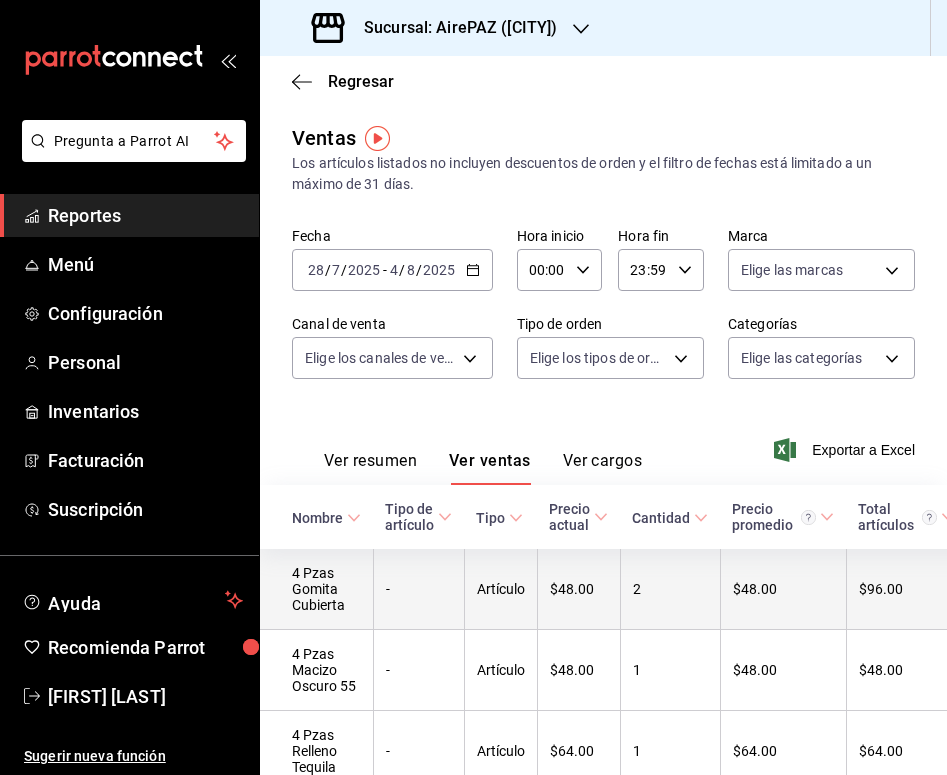 scroll, scrollTop: 333, scrollLeft: 0, axis: vertical 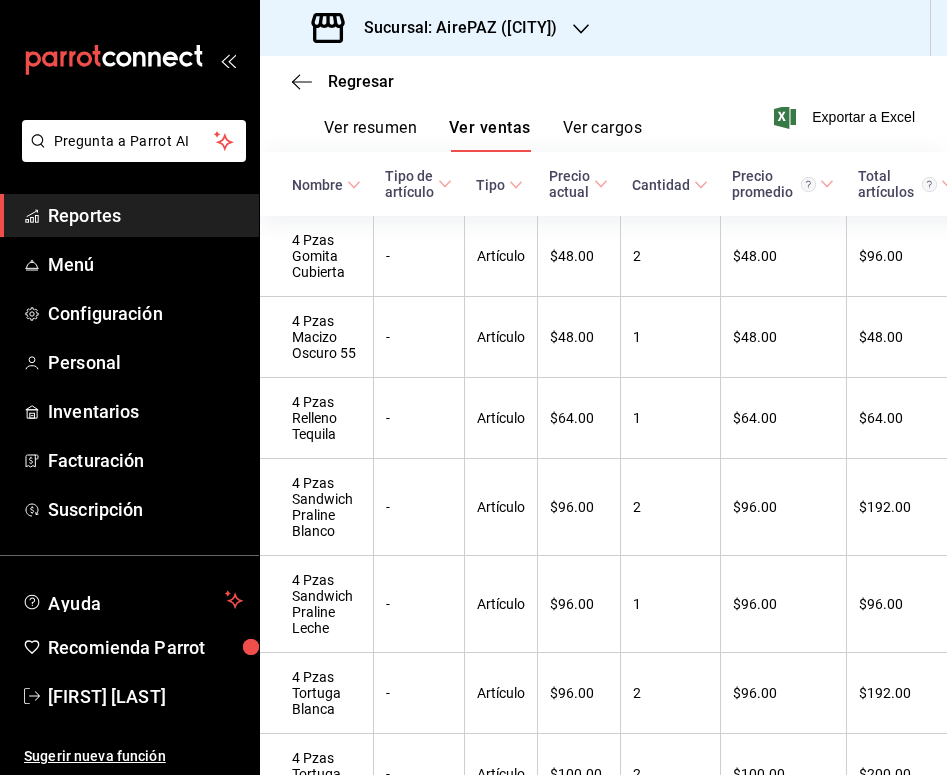 type 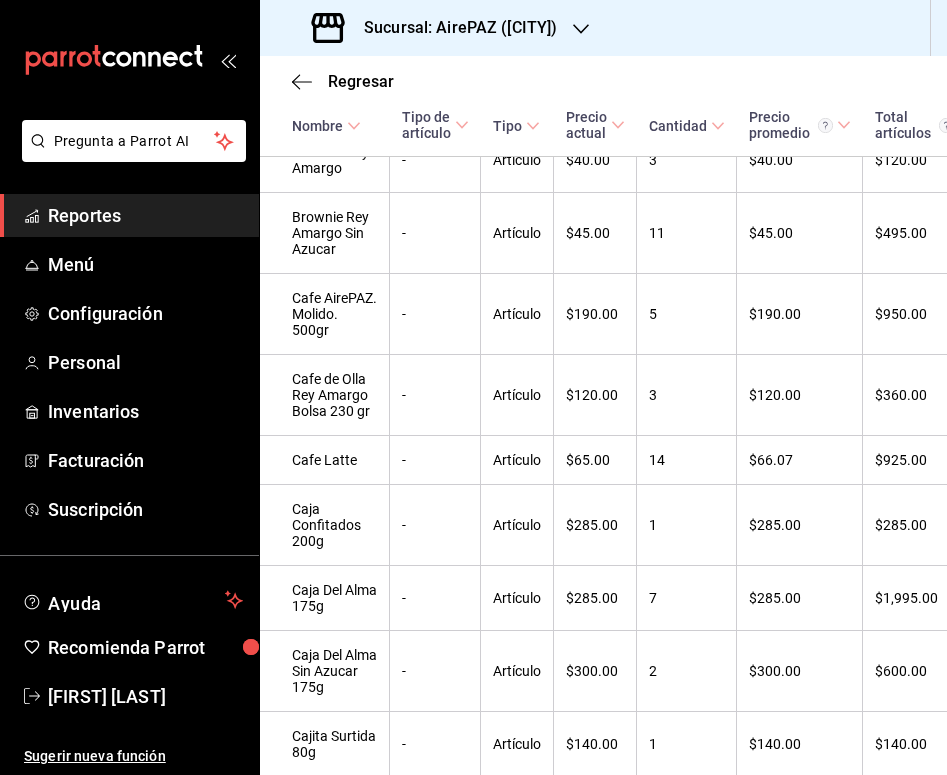 scroll, scrollTop: 2840, scrollLeft: 0, axis: vertical 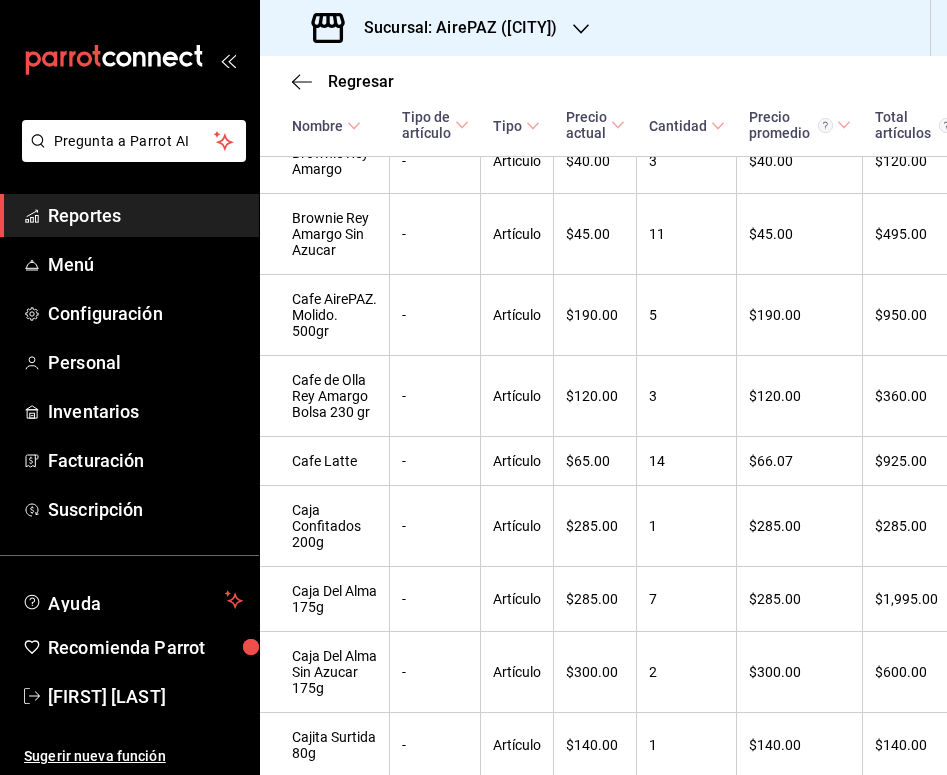 click on "Sucursal: AirePAZ ([CITY])" at bounding box center [452, 28] 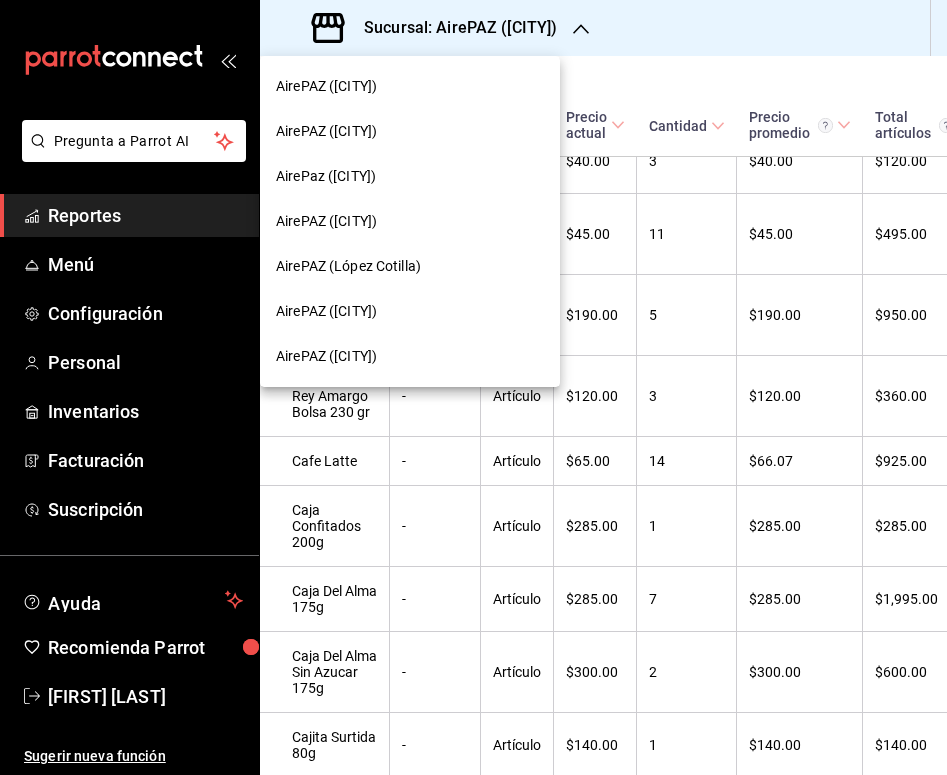 click on "AirePAZ ([CITY])" at bounding box center (410, 131) 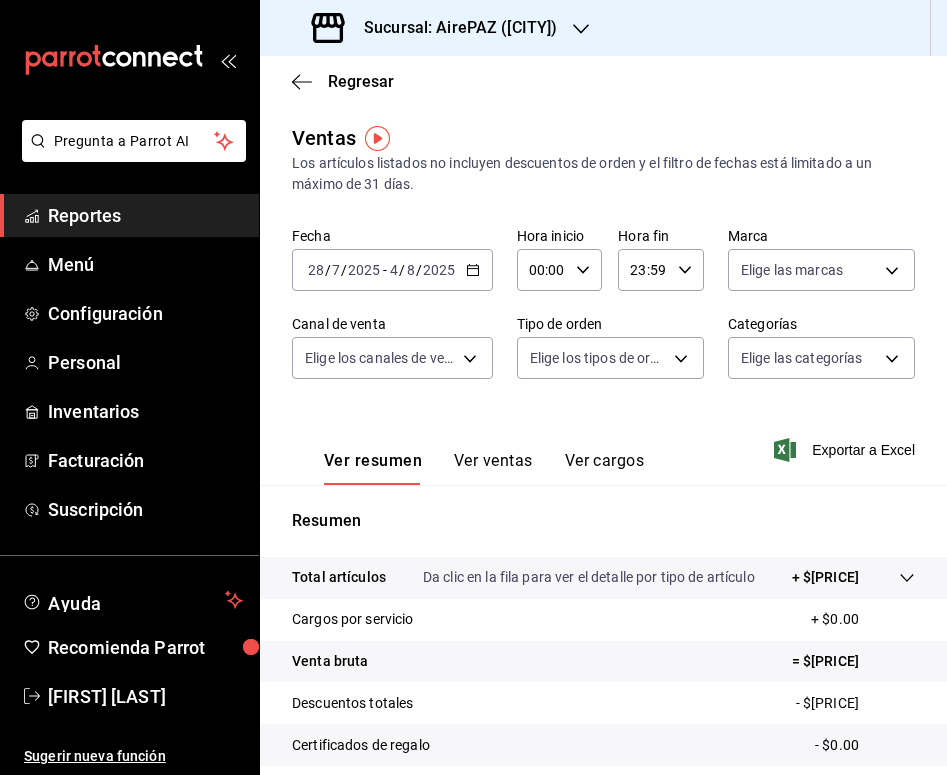 click on "Ver ventas" at bounding box center (493, 468) 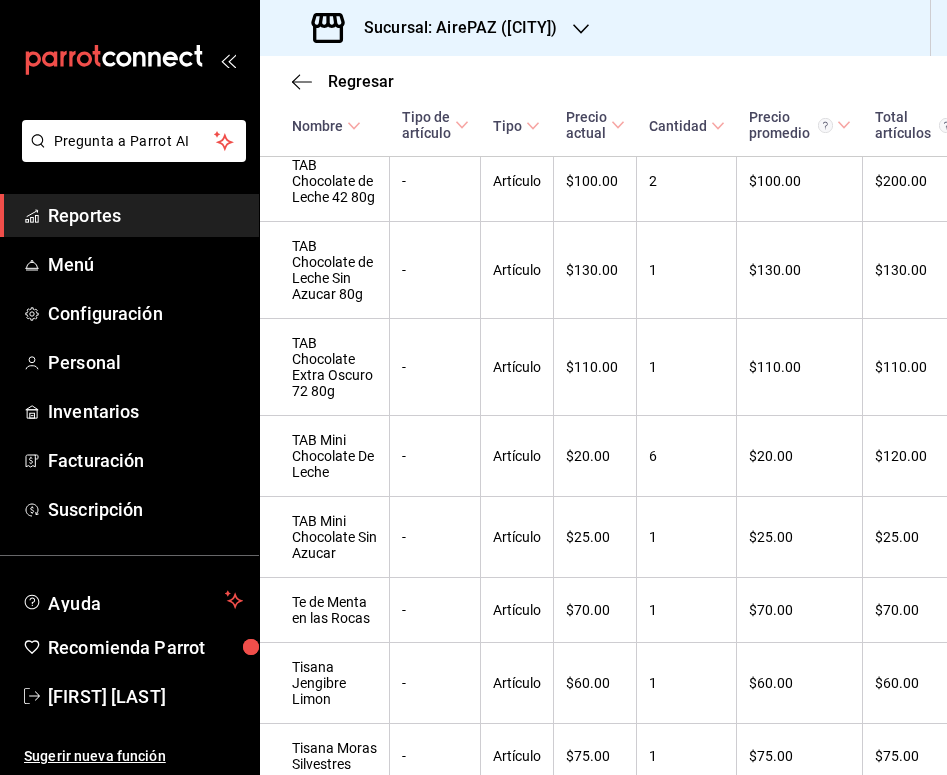 scroll, scrollTop: 9765, scrollLeft: 0, axis: vertical 